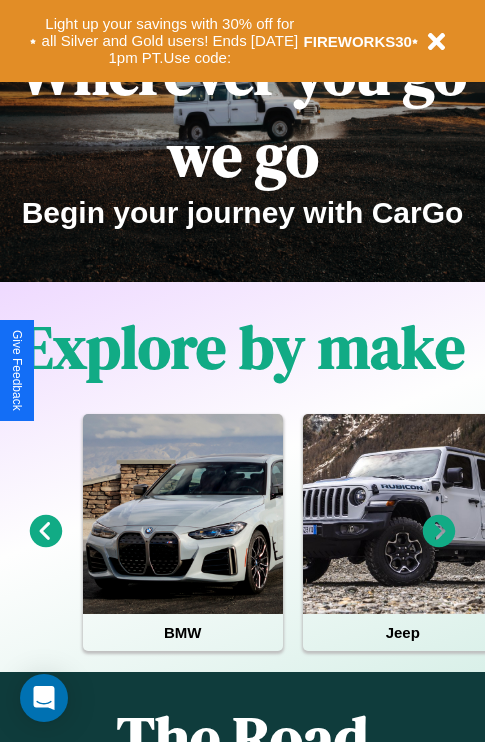 scroll, scrollTop: 308, scrollLeft: 0, axis: vertical 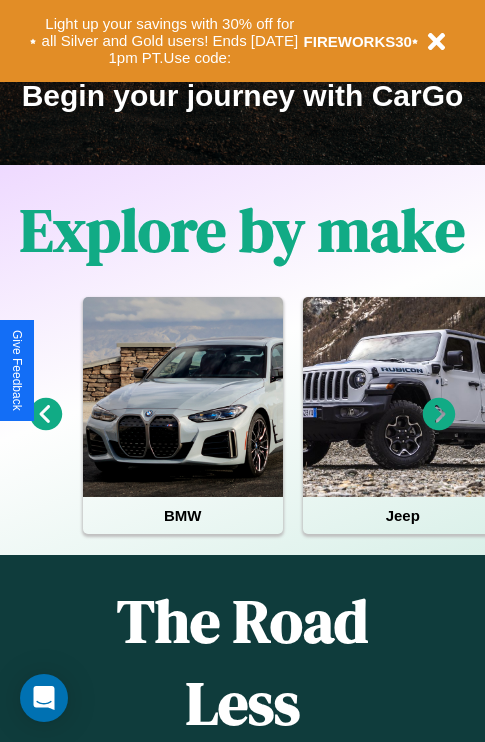 click 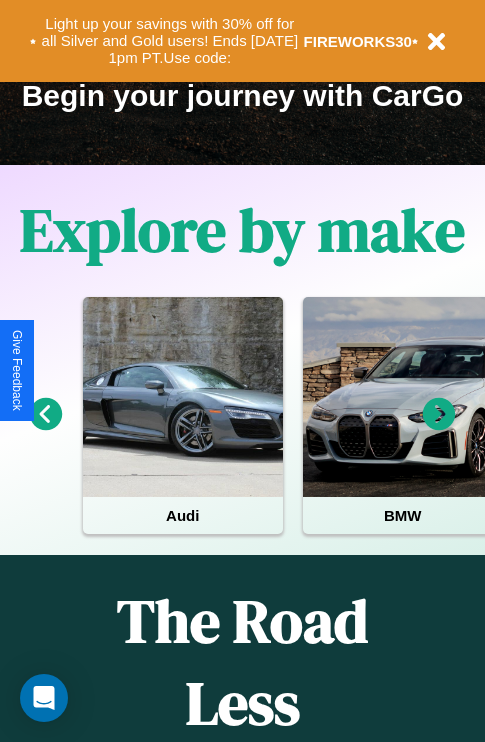 click 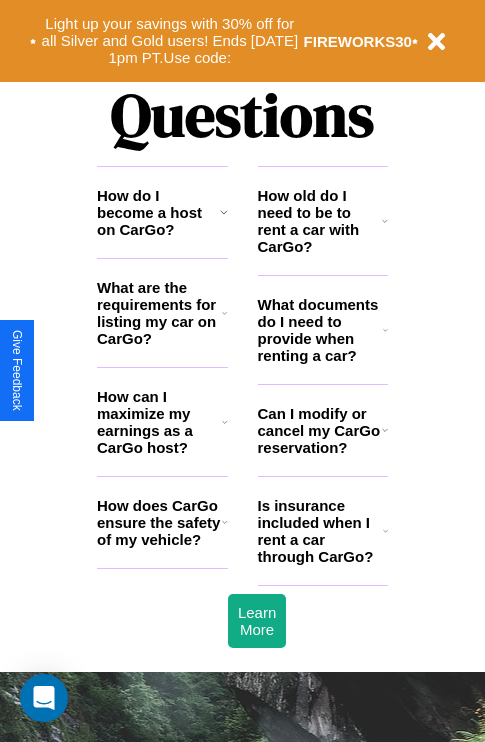 scroll, scrollTop: 2423, scrollLeft: 0, axis: vertical 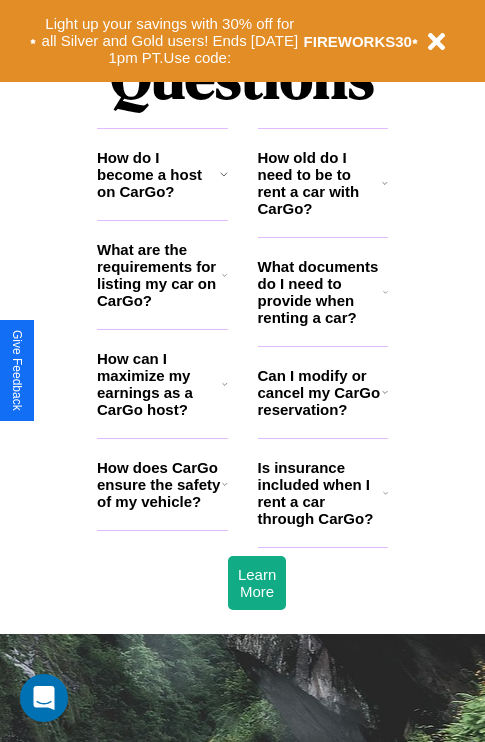 click on "What are the requirements for listing my car on CarGo?" at bounding box center [159, 275] 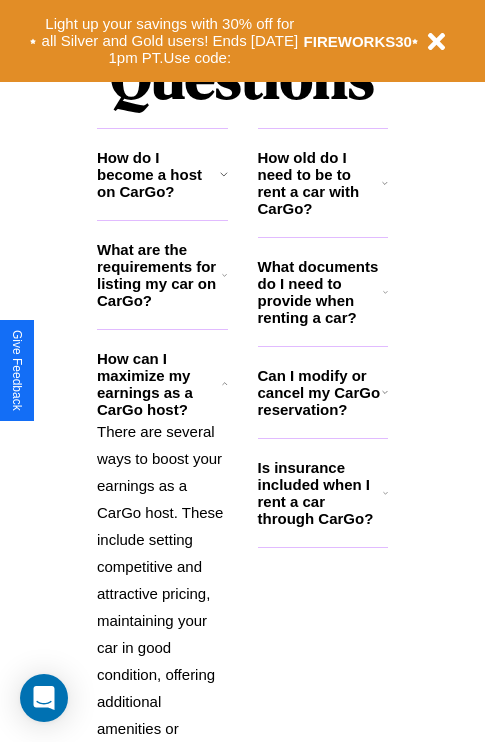 click on "How do I become a host on CarGo?" at bounding box center [158, 174] 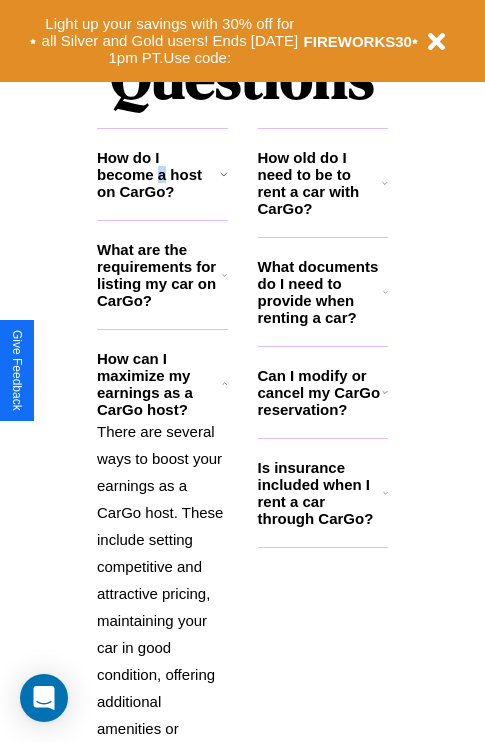 scroll, scrollTop: 1558, scrollLeft: 0, axis: vertical 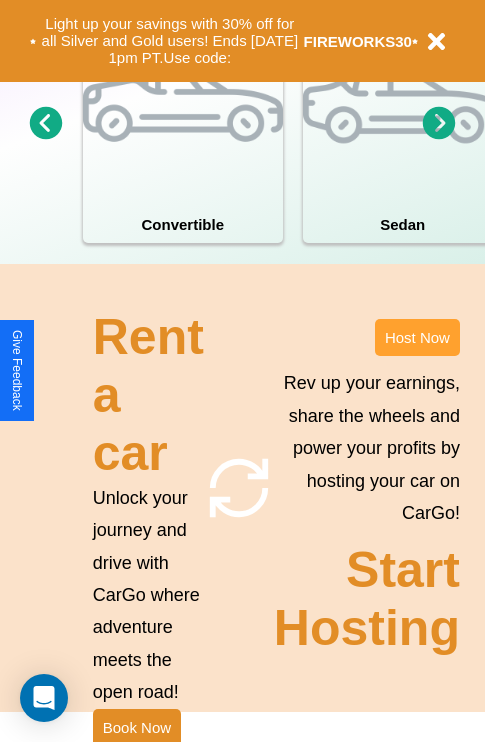 click on "Host Now" at bounding box center (417, 337) 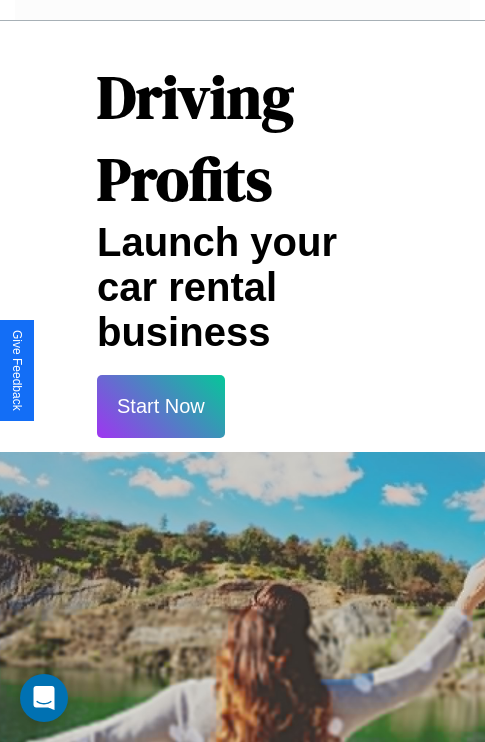 scroll, scrollTop: 2943, scrollLeft: 0, axis: vertical 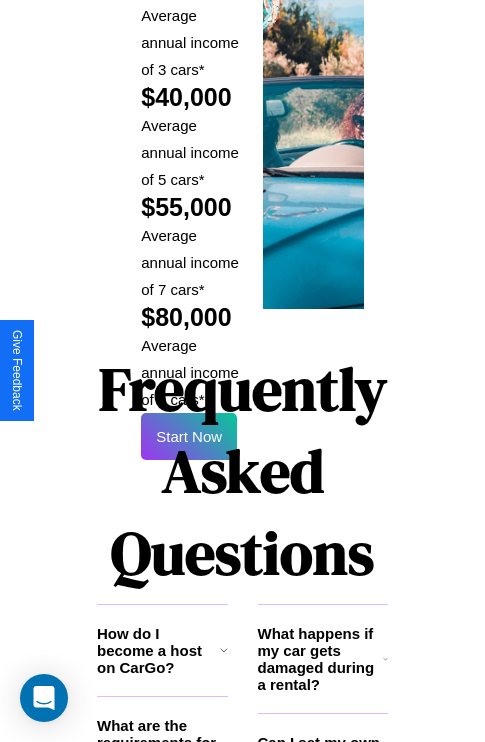 click on "Frequently Asked Questions" at bounding box center (242, 471) 